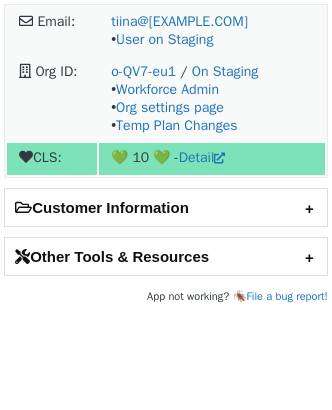 scroll, scrollTop: 0, scrollLeft: 0, axis: both 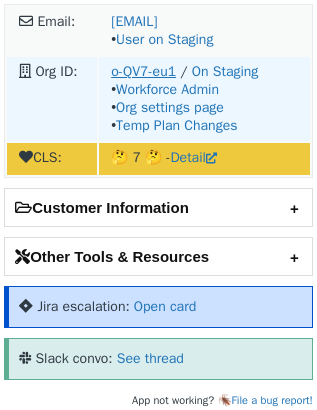 click on "o-QV7-eu1" at bounding box center [143, 71] 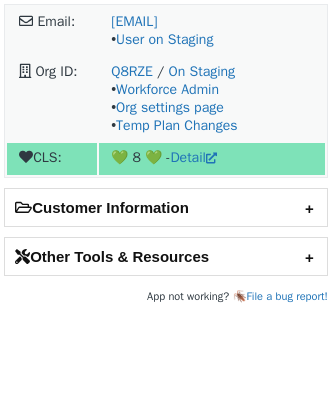 scroll, scrollTop: 0, scrollLeft: 0, axis: both 